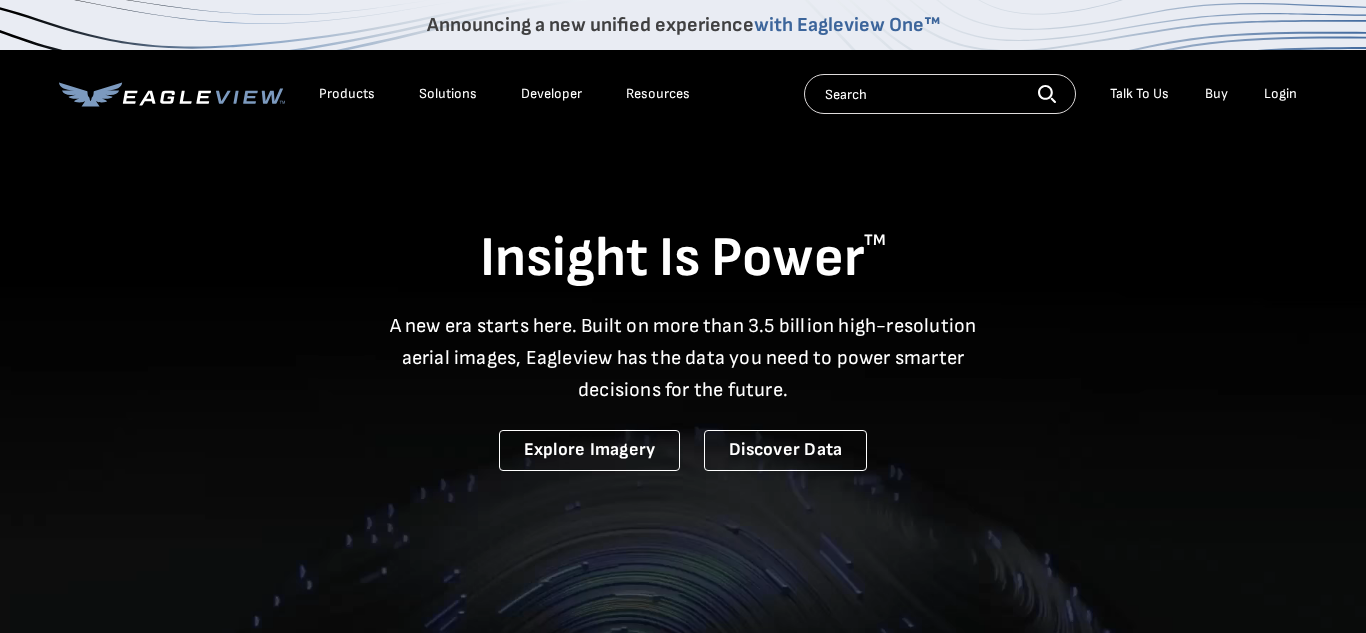 scroll, scrollTop: 0, scrollLeft: 0, axis: both 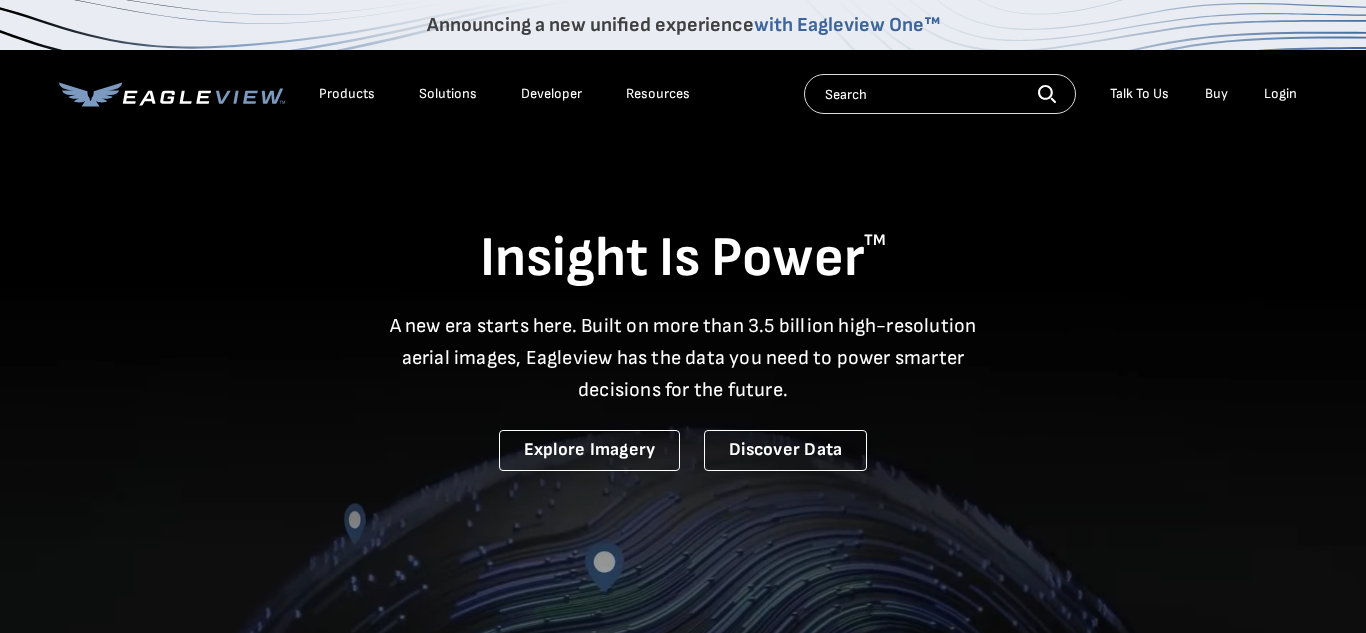 click on "Login" at bounding box center (1280, 94) 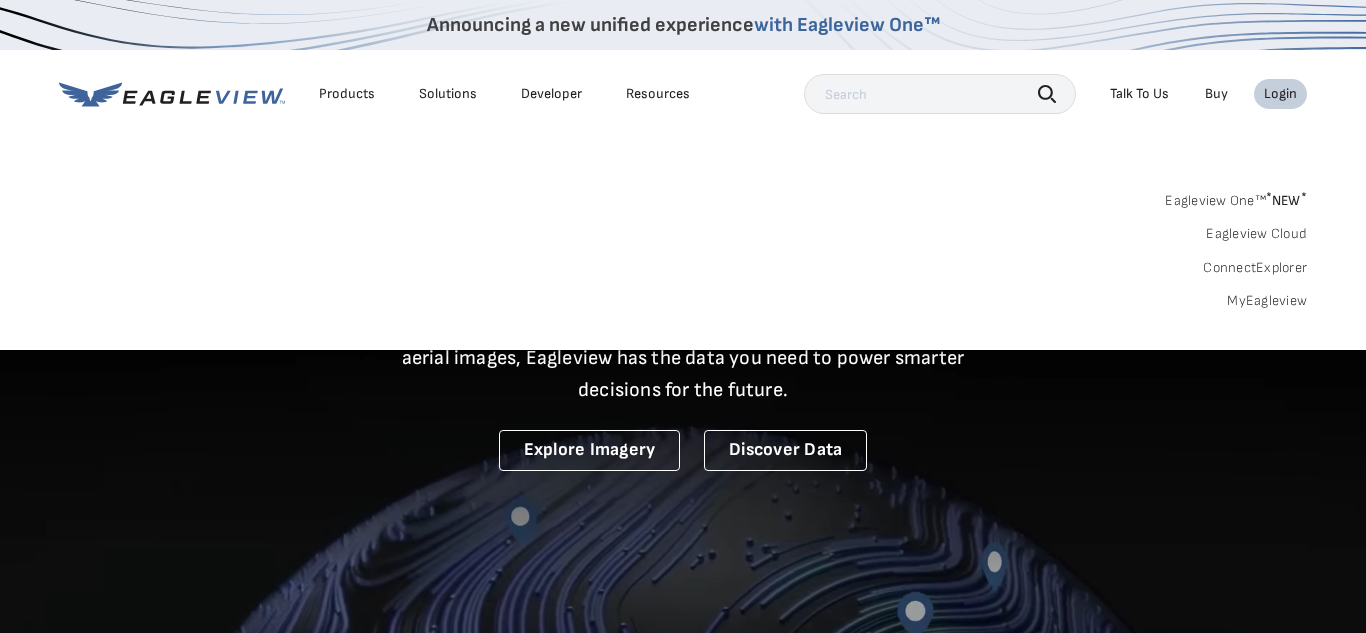 click on "Login" at bounding box center [1280, 94] 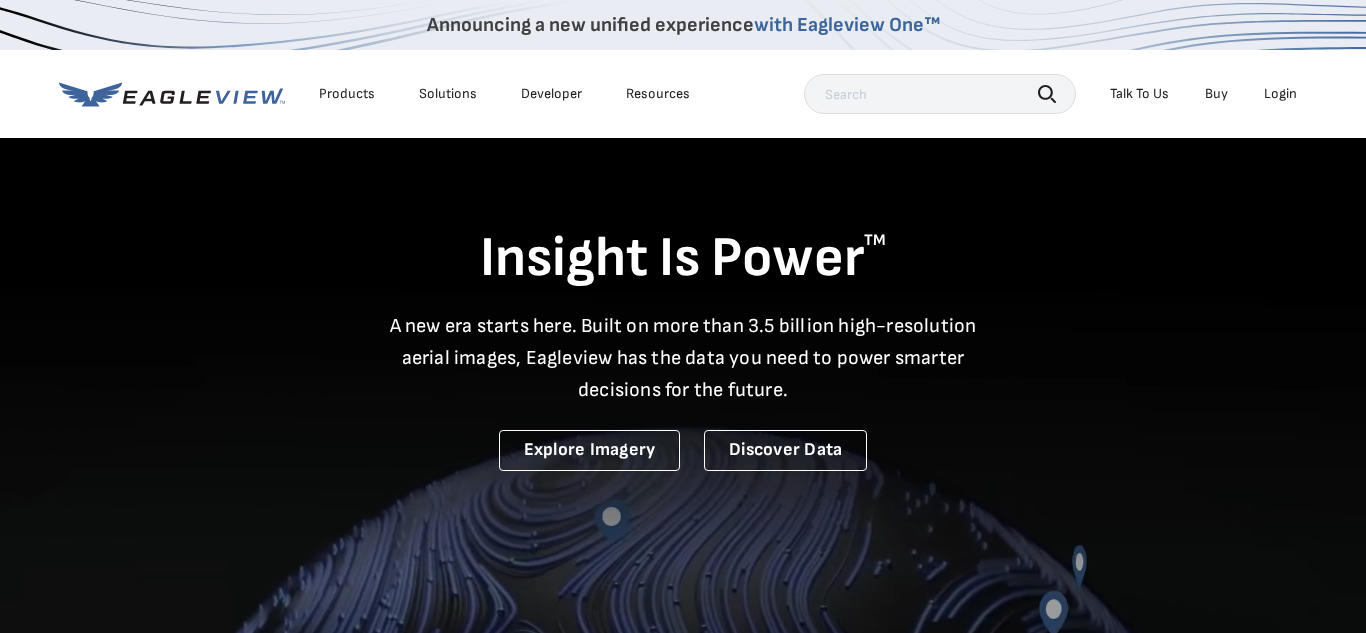 click on "Login" at bounding box center (1280, 94) 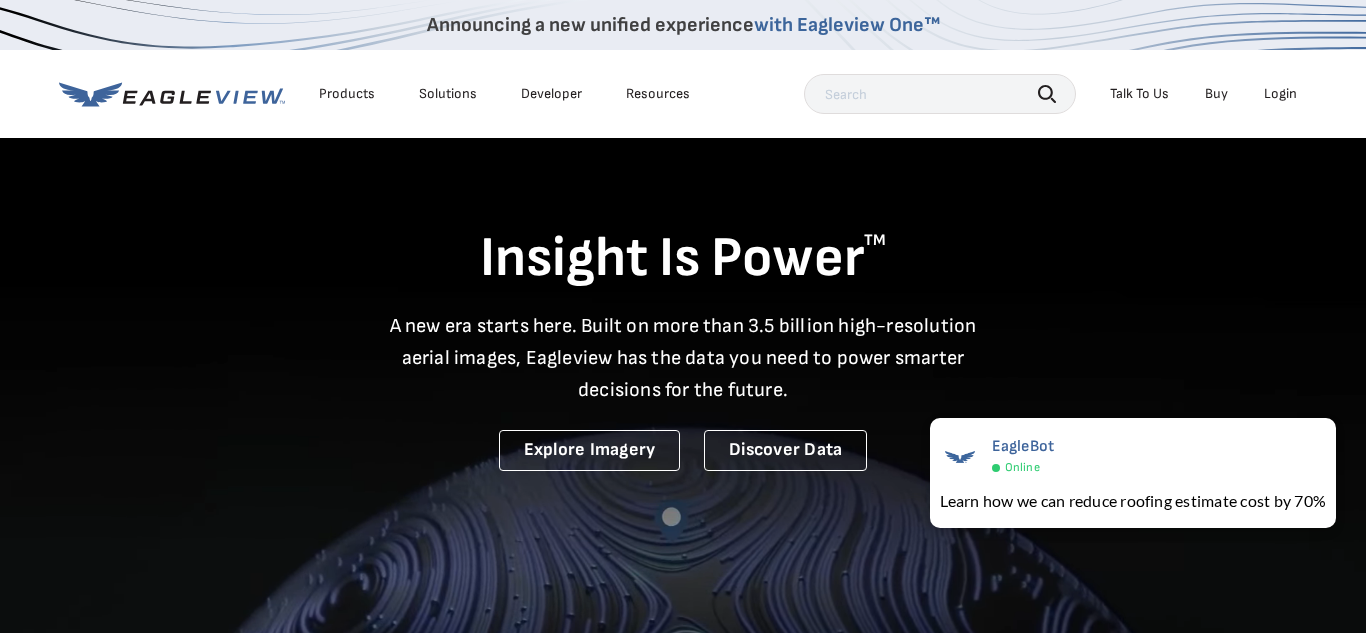 click on "Login" at bounding box center (1280, 94) 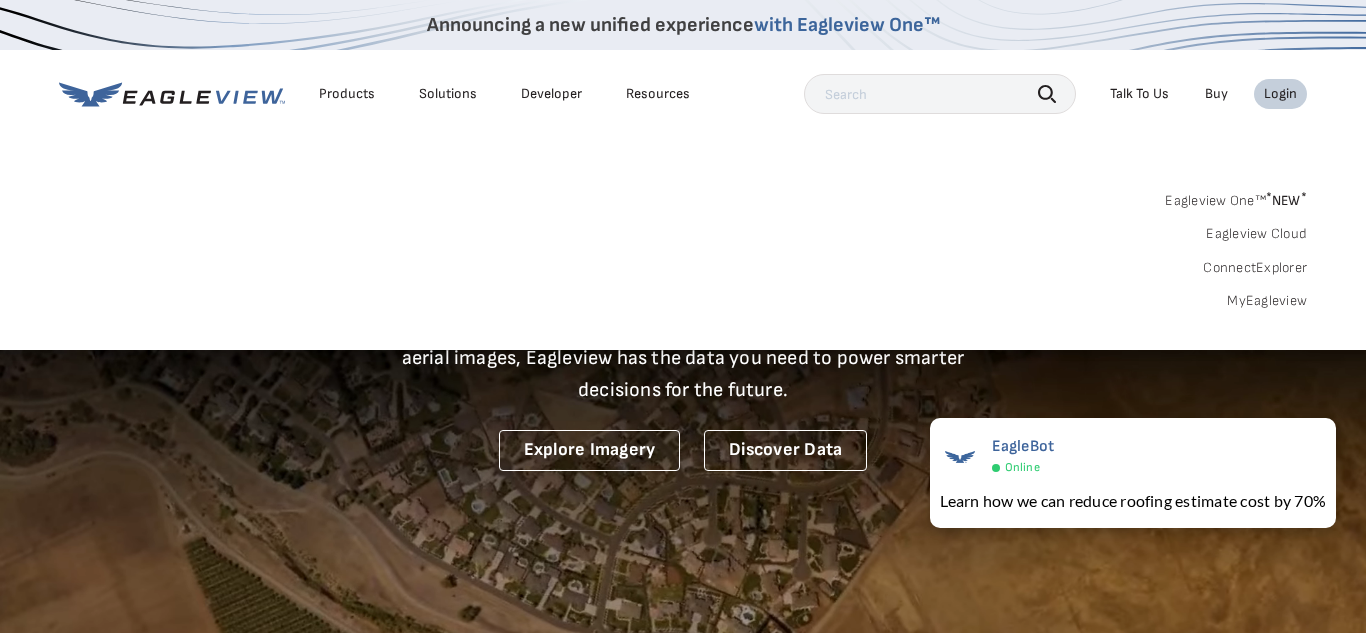 click on "MyEagleview" at bounding box center [1267, 301] 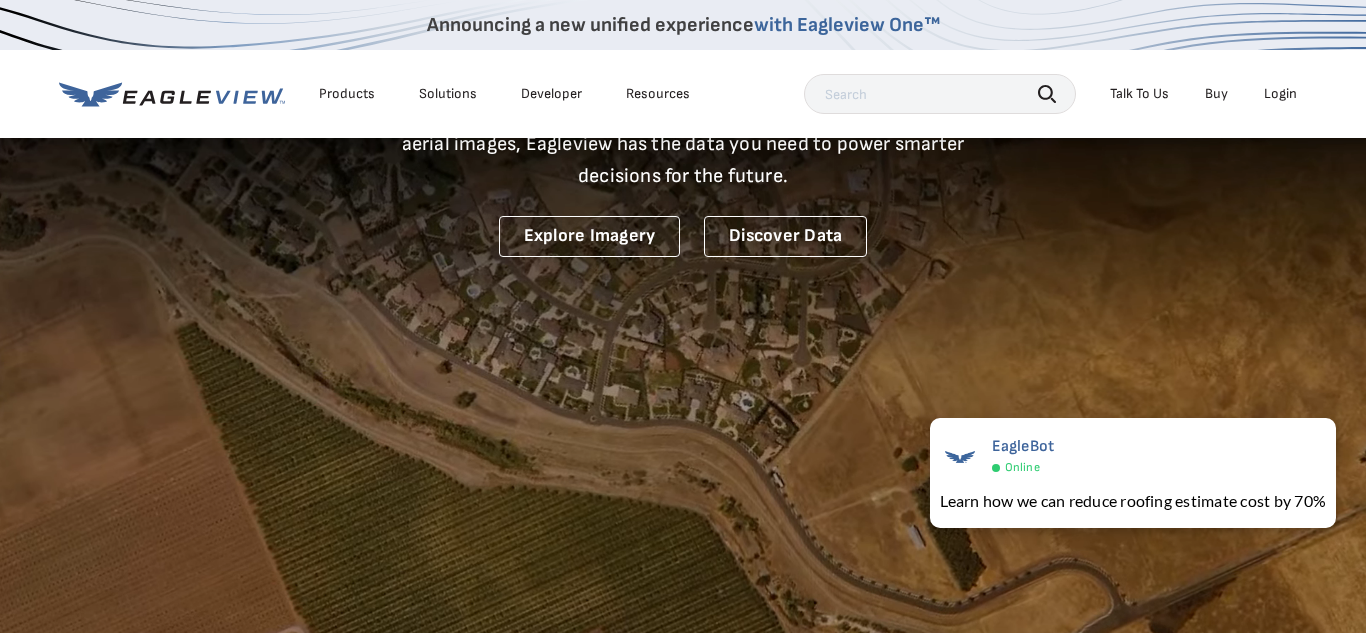 scroll, scrollTop: 215, scrollLeft: 0, axis: vertical 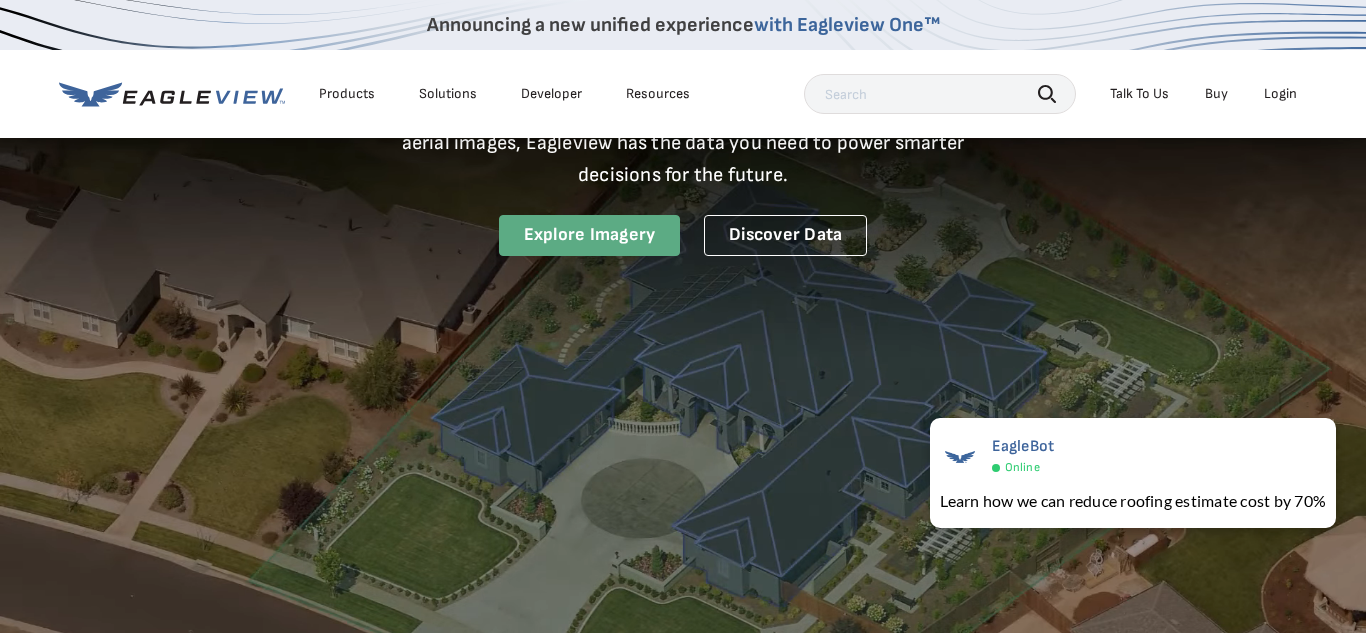 click on "Explore Imagery" at bounding box center (590, 235) 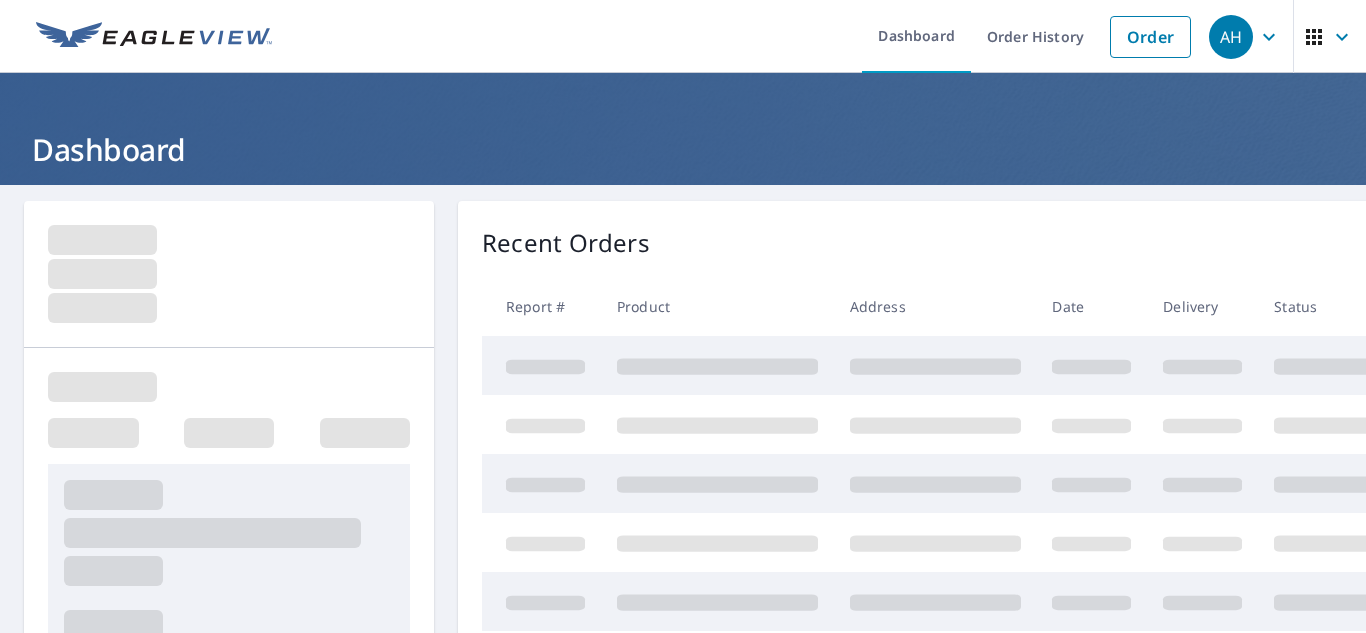 scroll, scrollTop: 0, scrollLeft: 0, axis: both 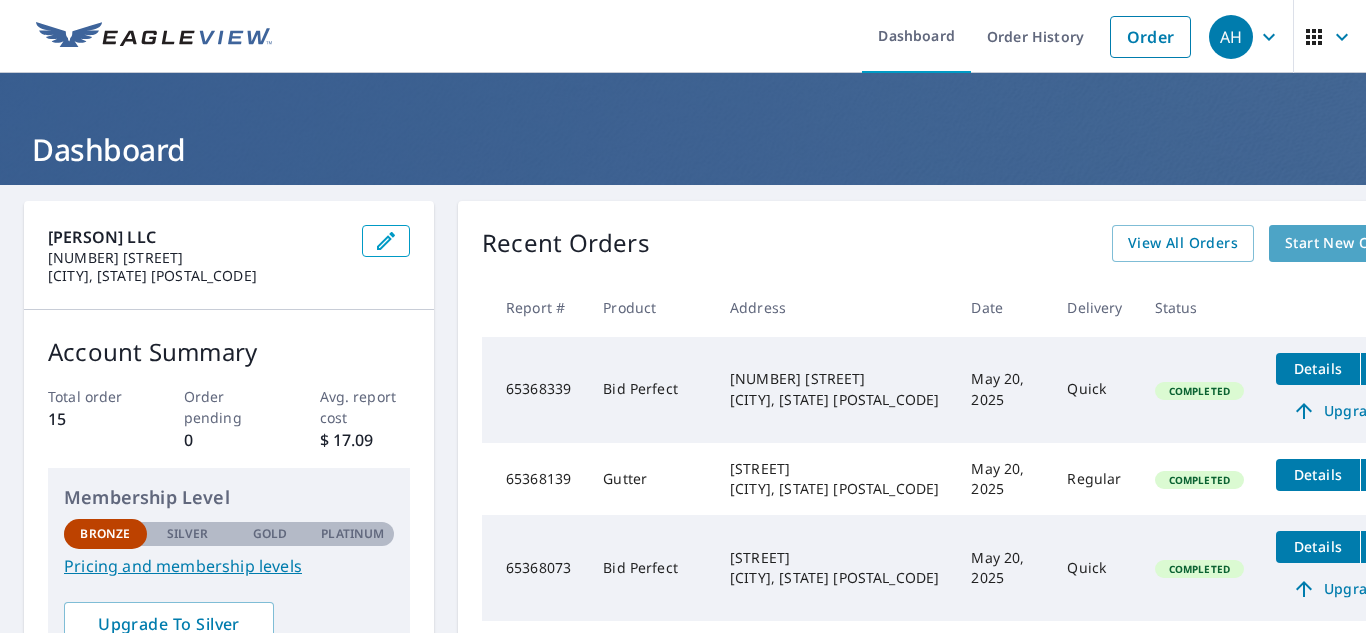 click on "Start New Order" at bounding box center [1343, 243] 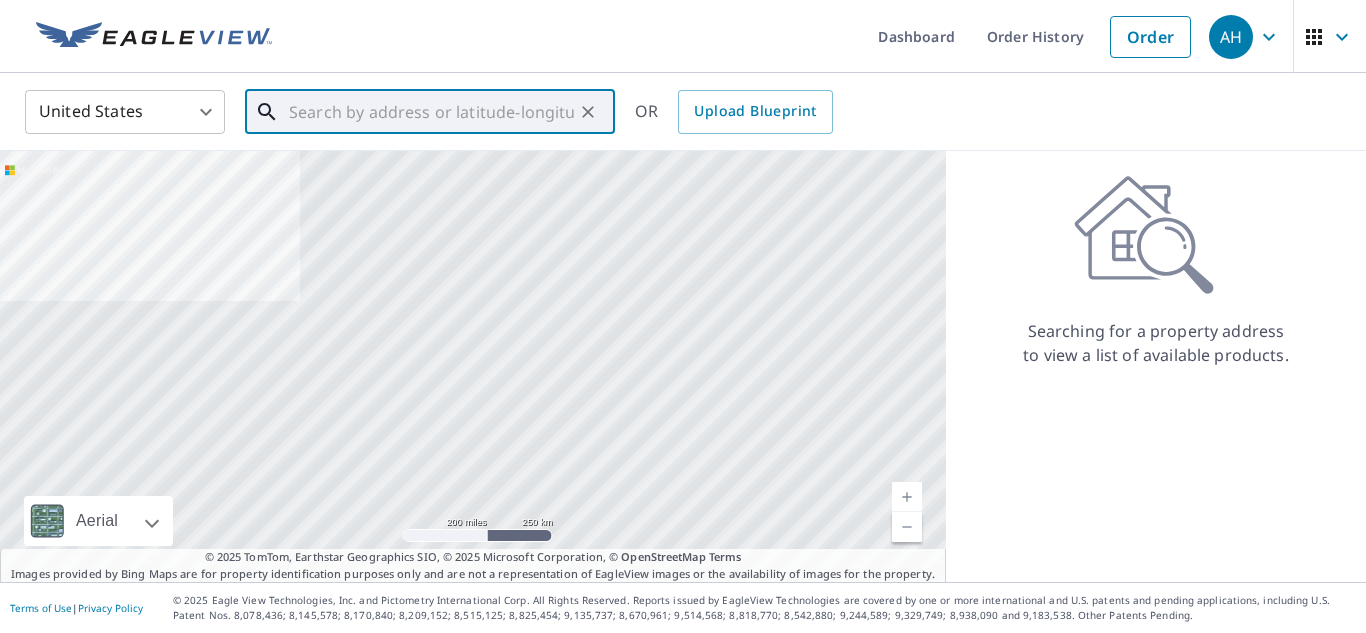 click at bounding box center (431, 112) 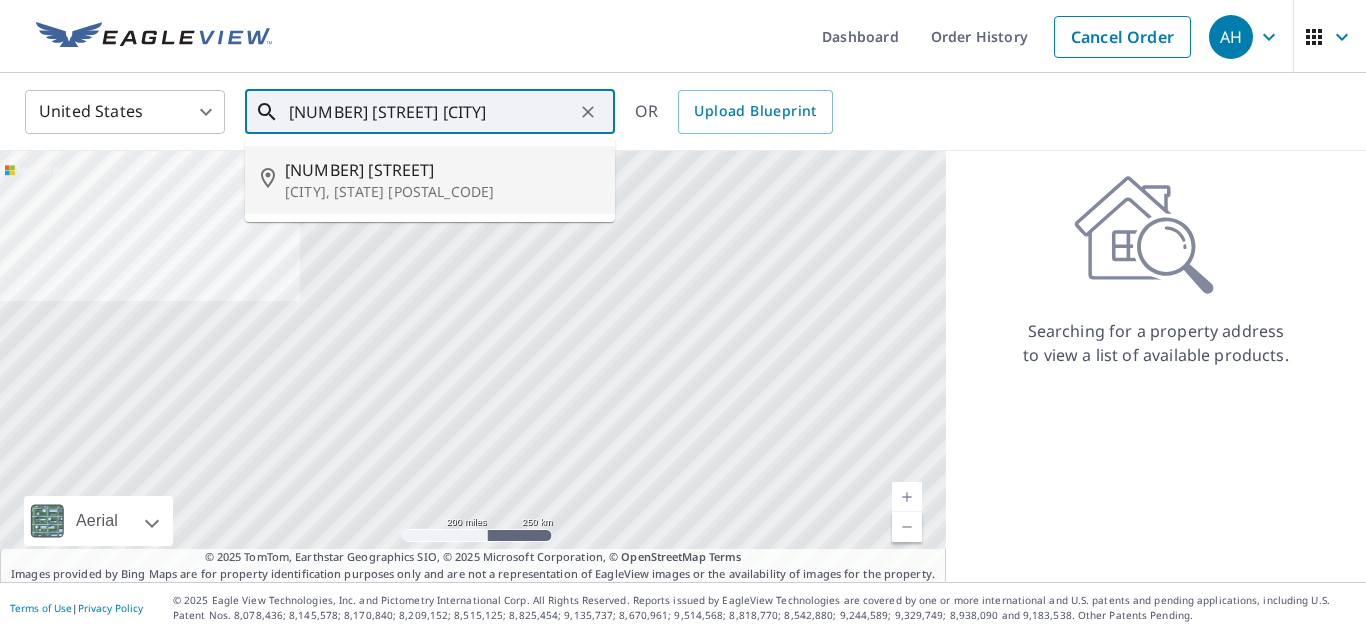 click on "[NUMBER] [STREET]" at bounding box center [442, 170] 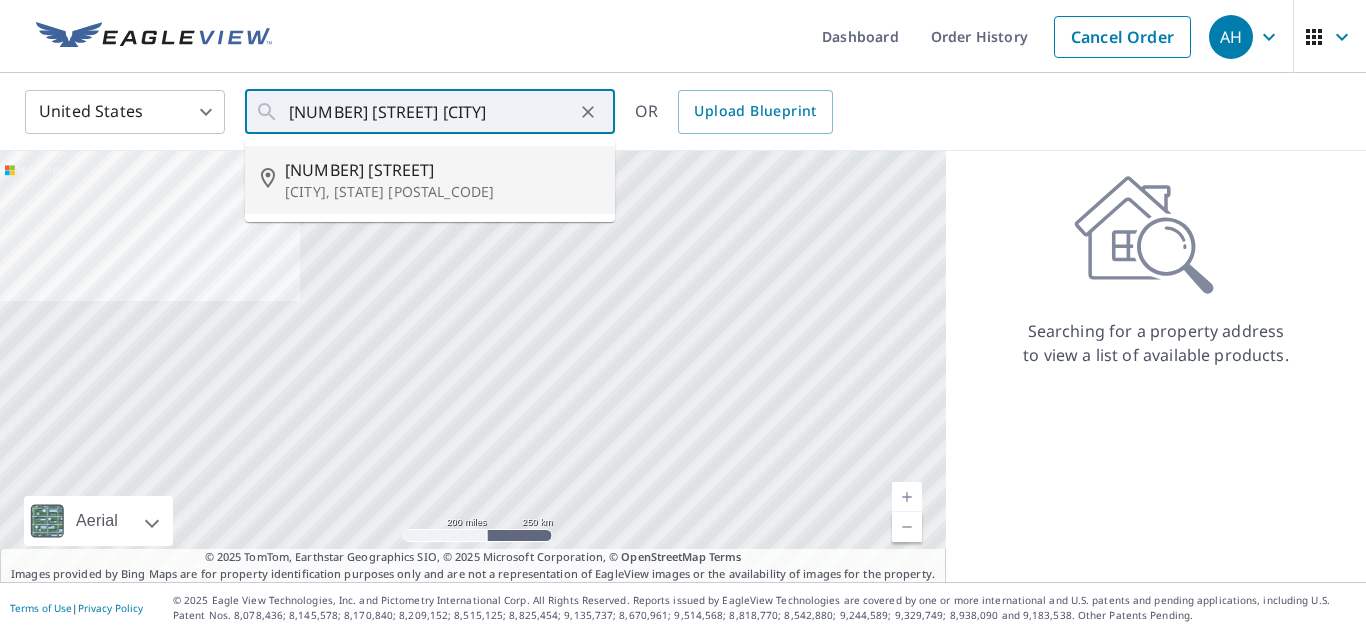 type on "[NUMBER] [STREET] [CITY], [STATE] [POSTAL_CODE]" 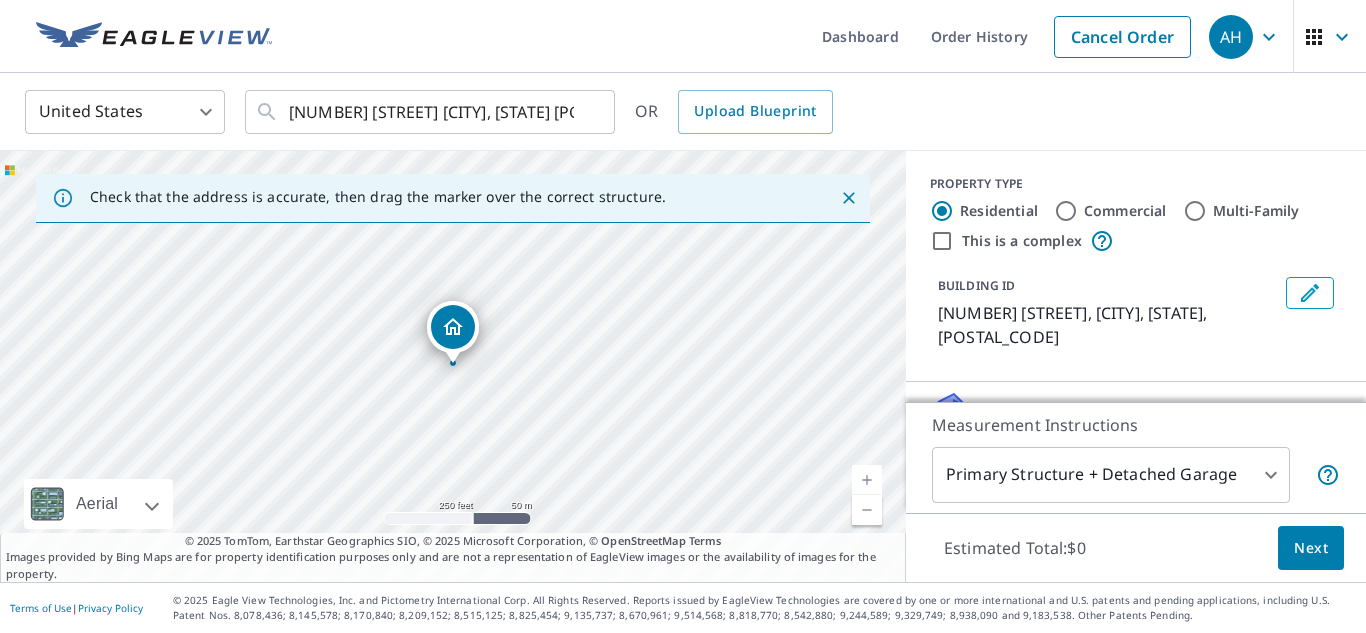 click on "Check that the address is accurate, then drag the marker over the correct structure." at bounding box center [453, 198] 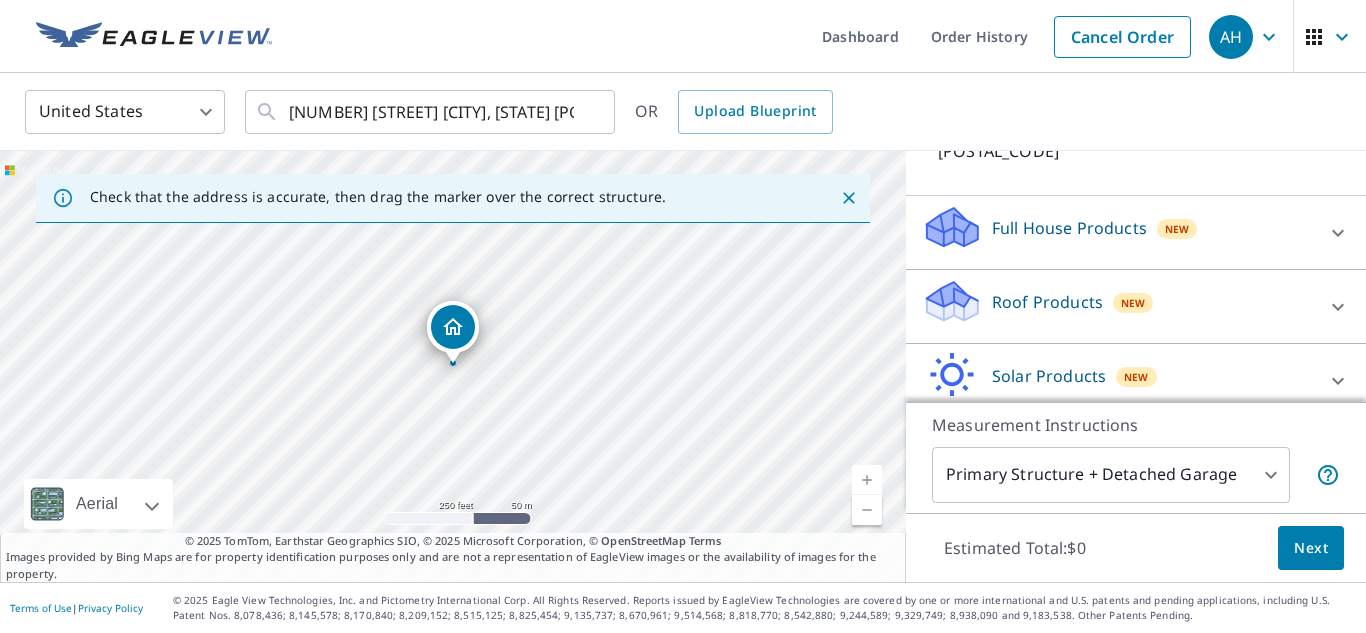 scroll, scrollTop: 187, scrollLeft: 0, axis: vertical 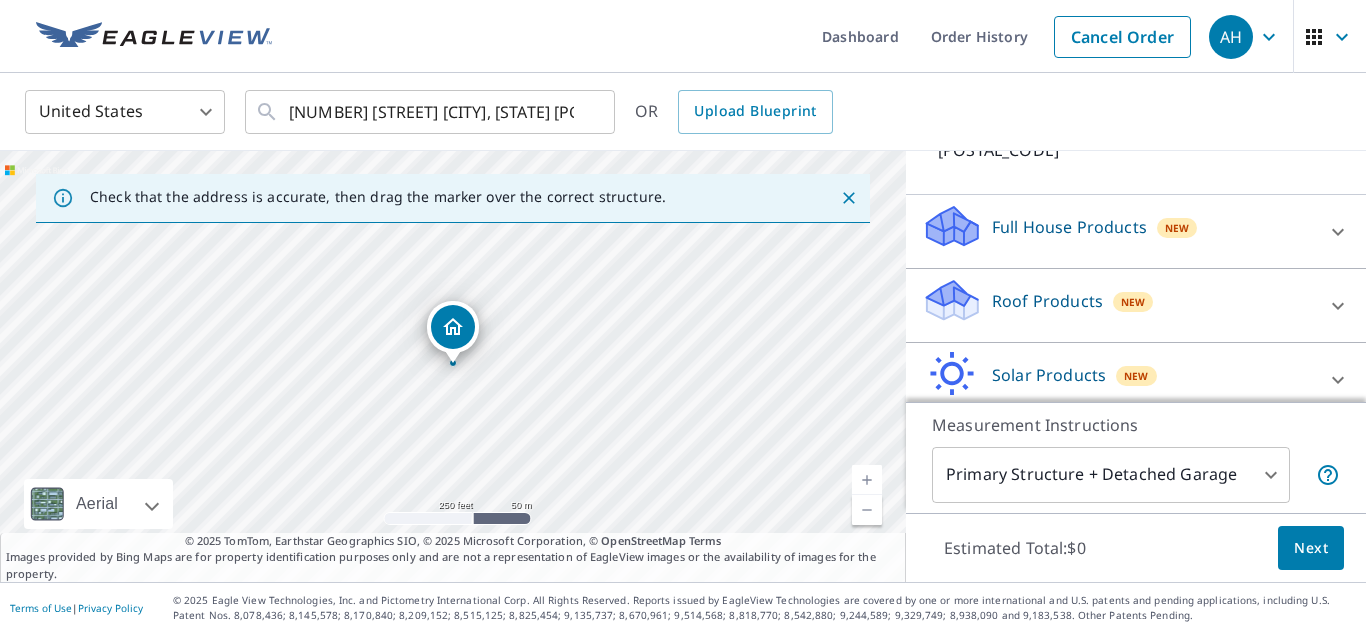 click 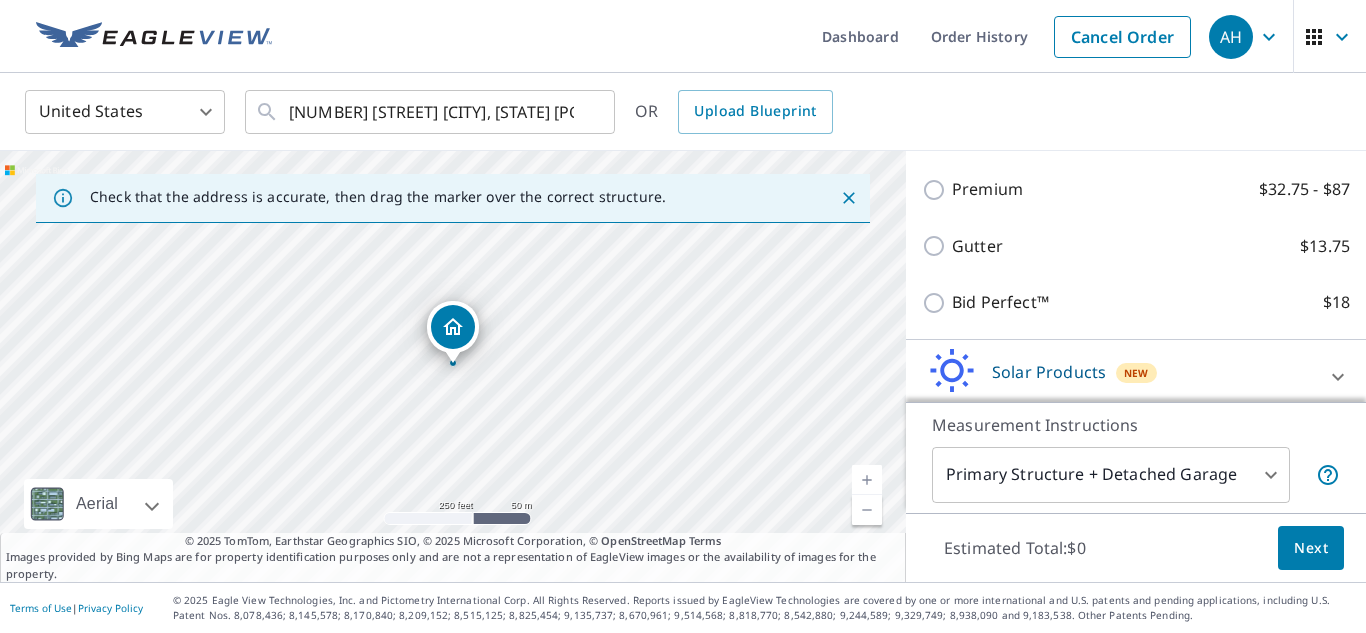 scroll, scrollTop: 388, scrollLeft: 0, axis: vertical 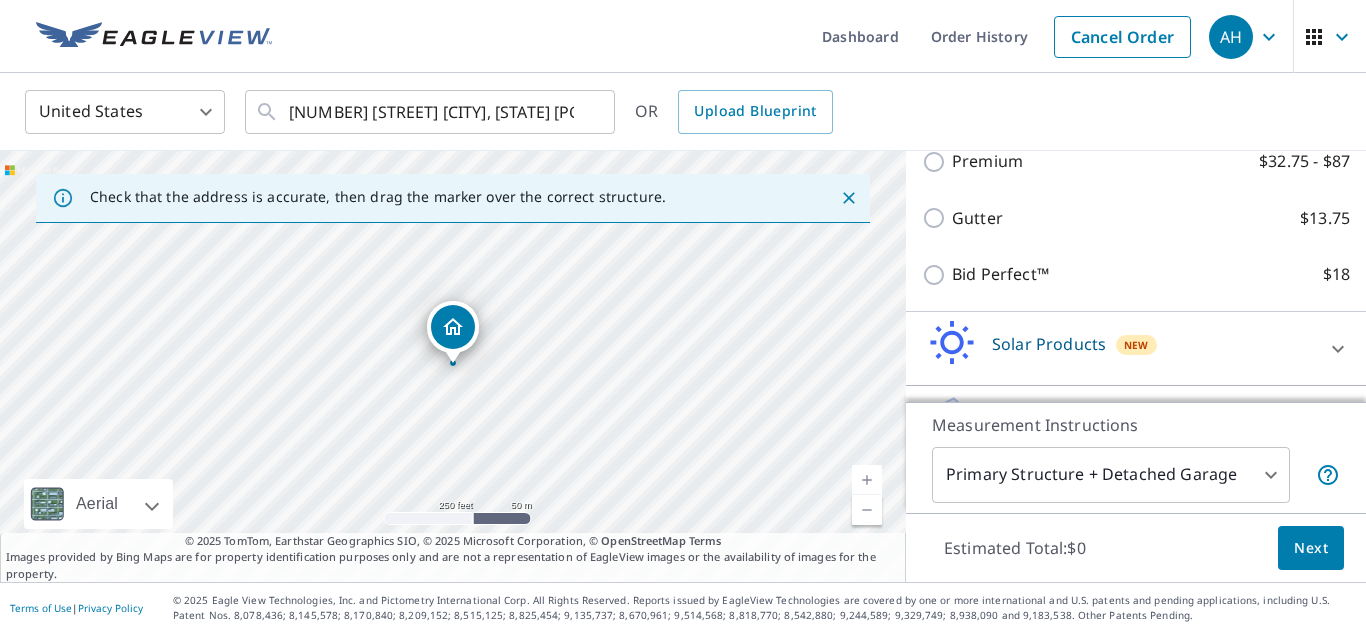 click on "Bid Perfect™ $18" at bounding box center (937, 275) 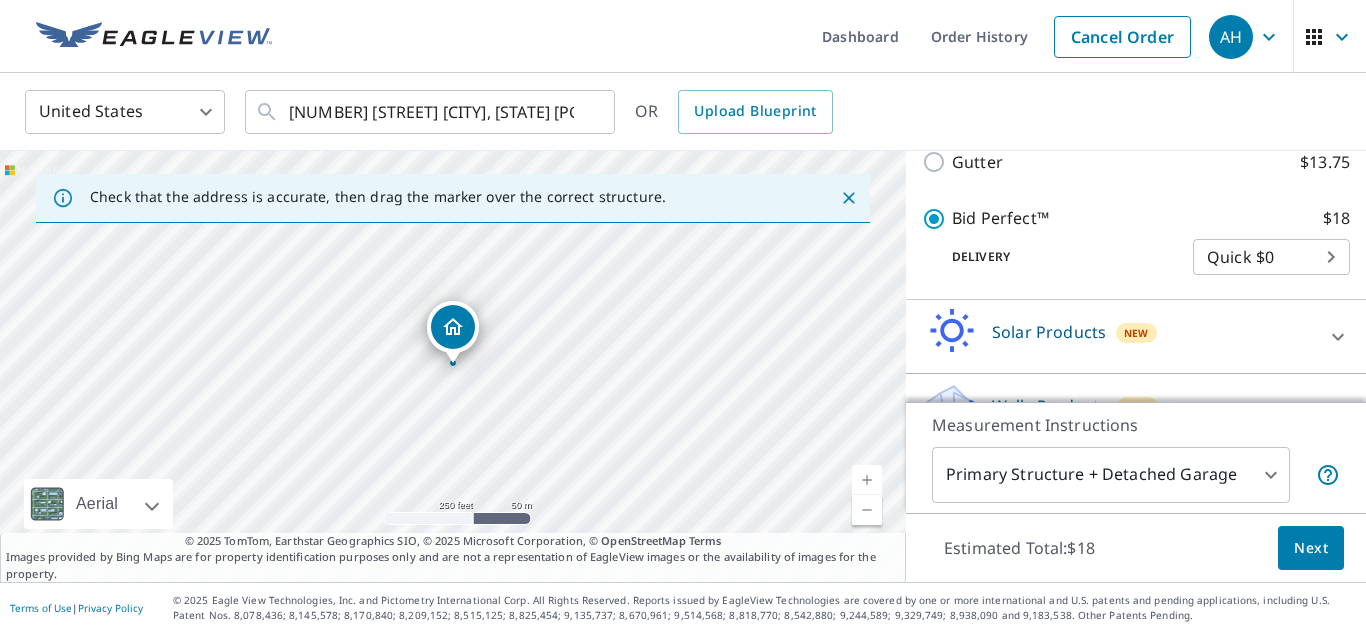 scroll, scrollTop: 487, scrollLeft: 0, axis: vertical 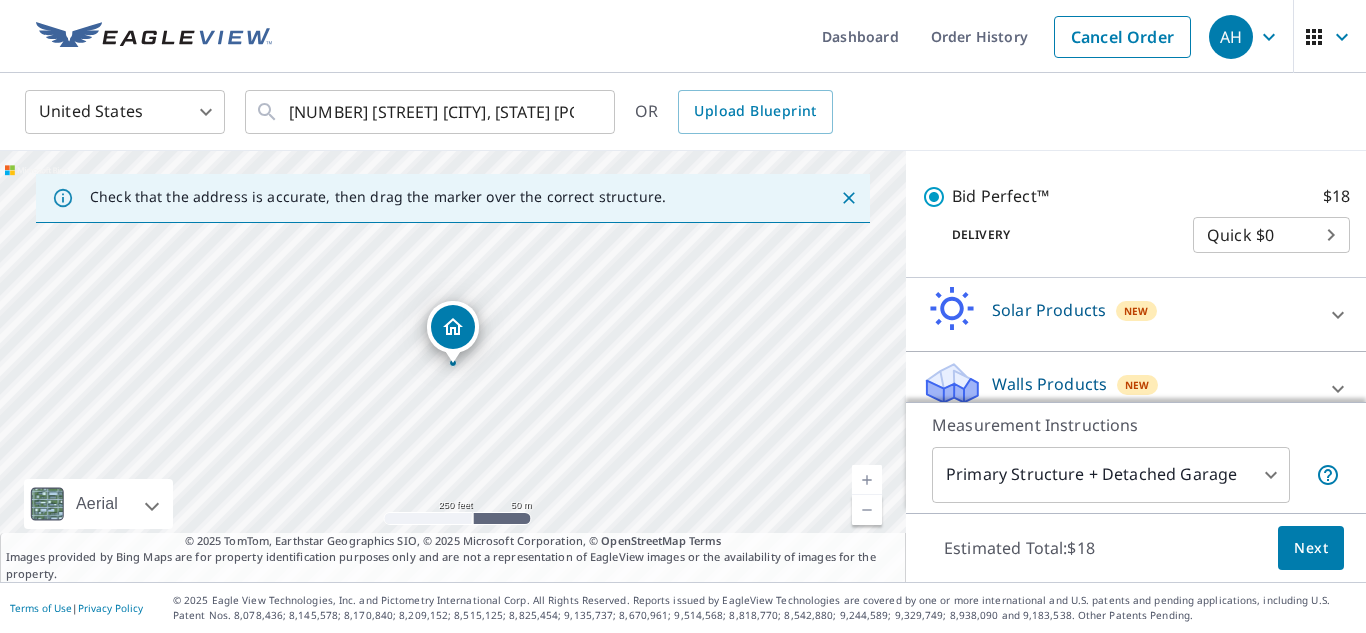 click on "Next" at bounding box center (1311, 548) 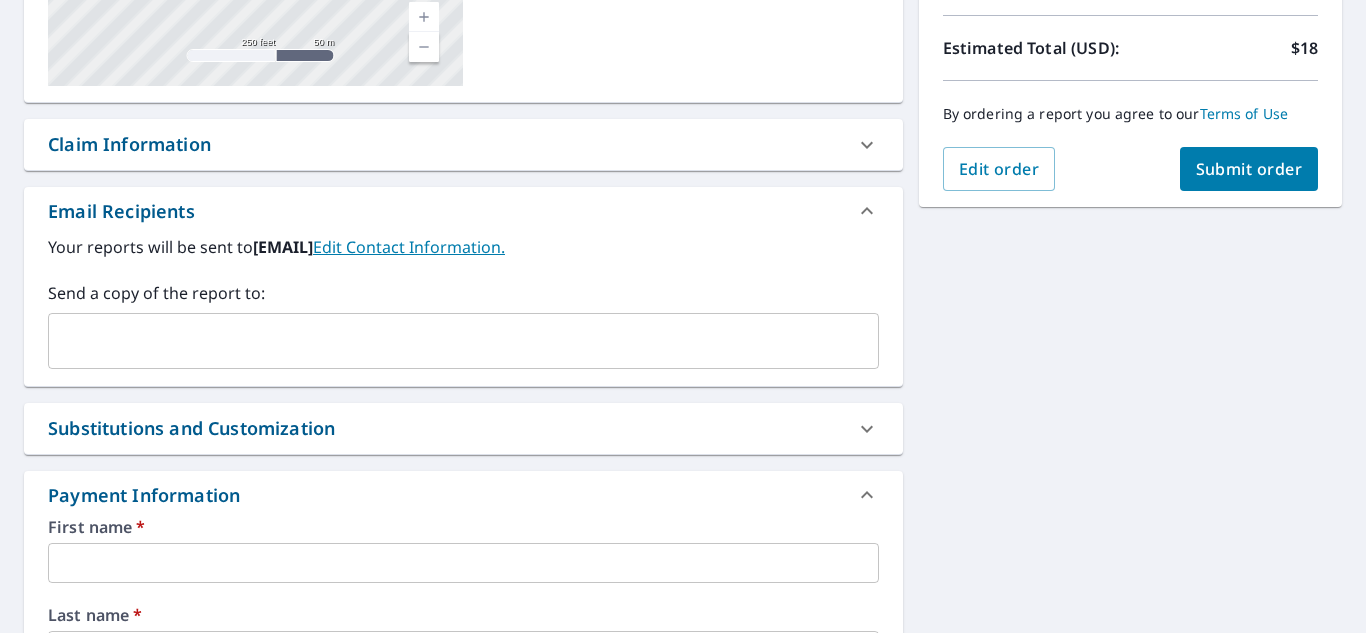 scroll, scrollTop: 469, scrollLeft: 0, axis: vertical 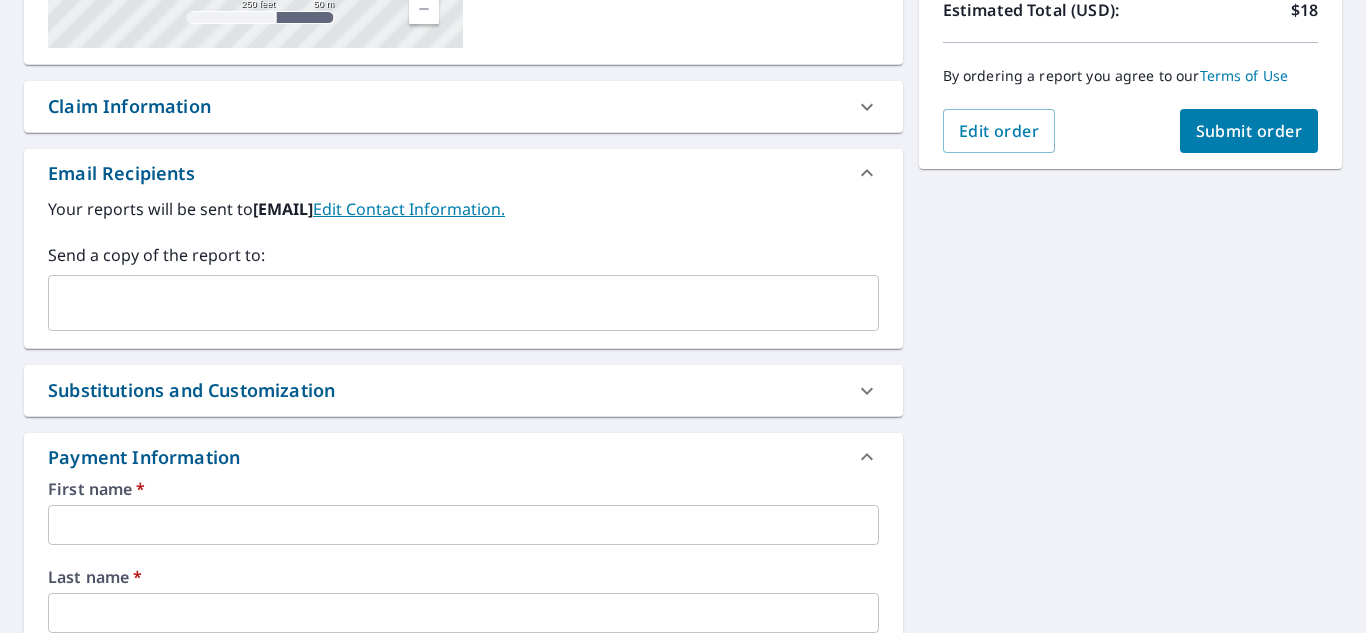 click at bounding box center [448, 303] 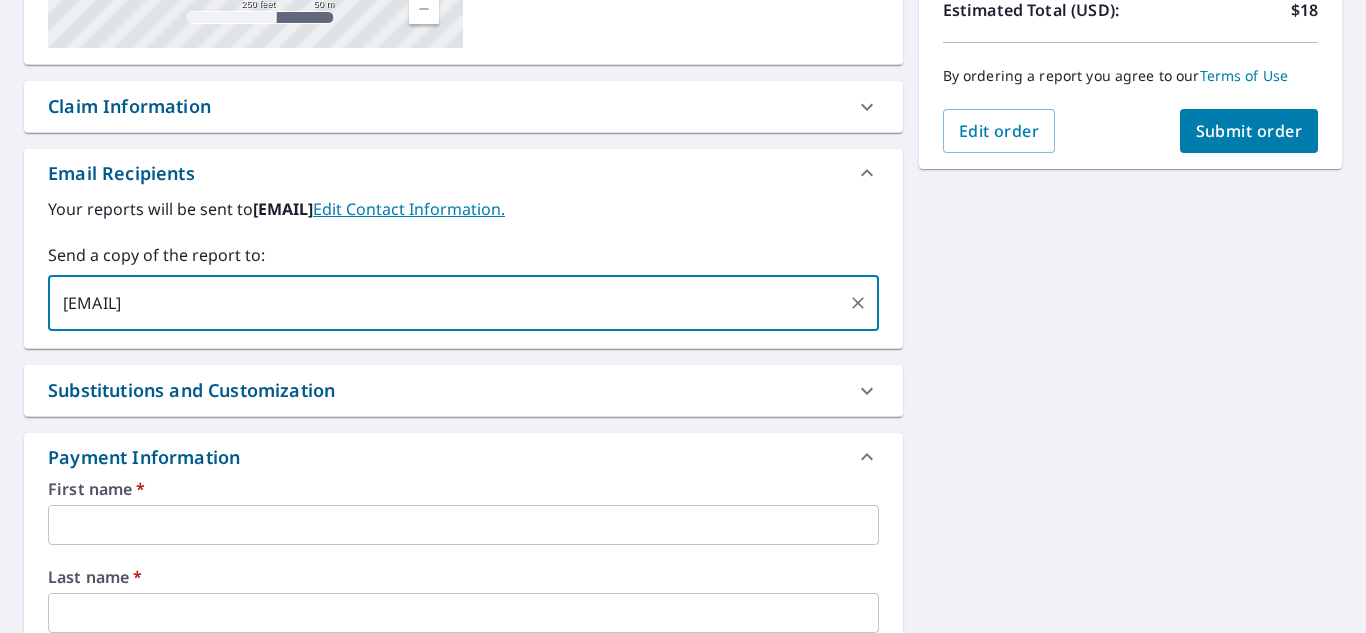 type on "[EMAIL]" 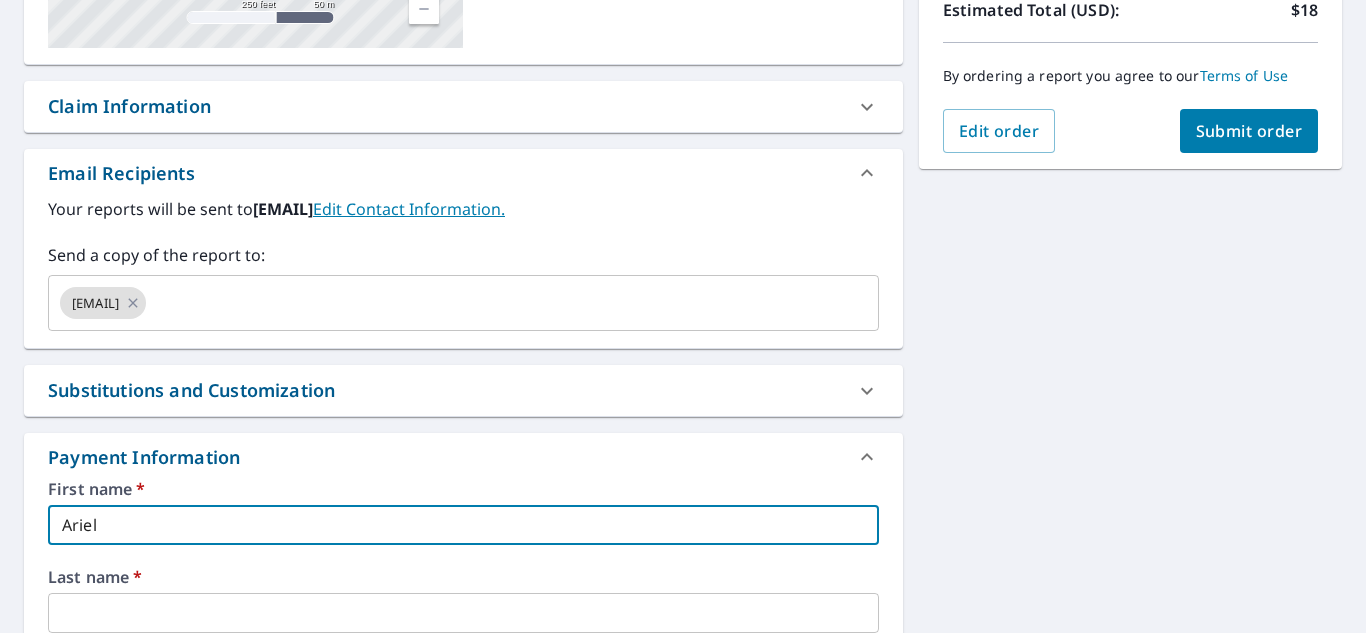 type on "Ariel" 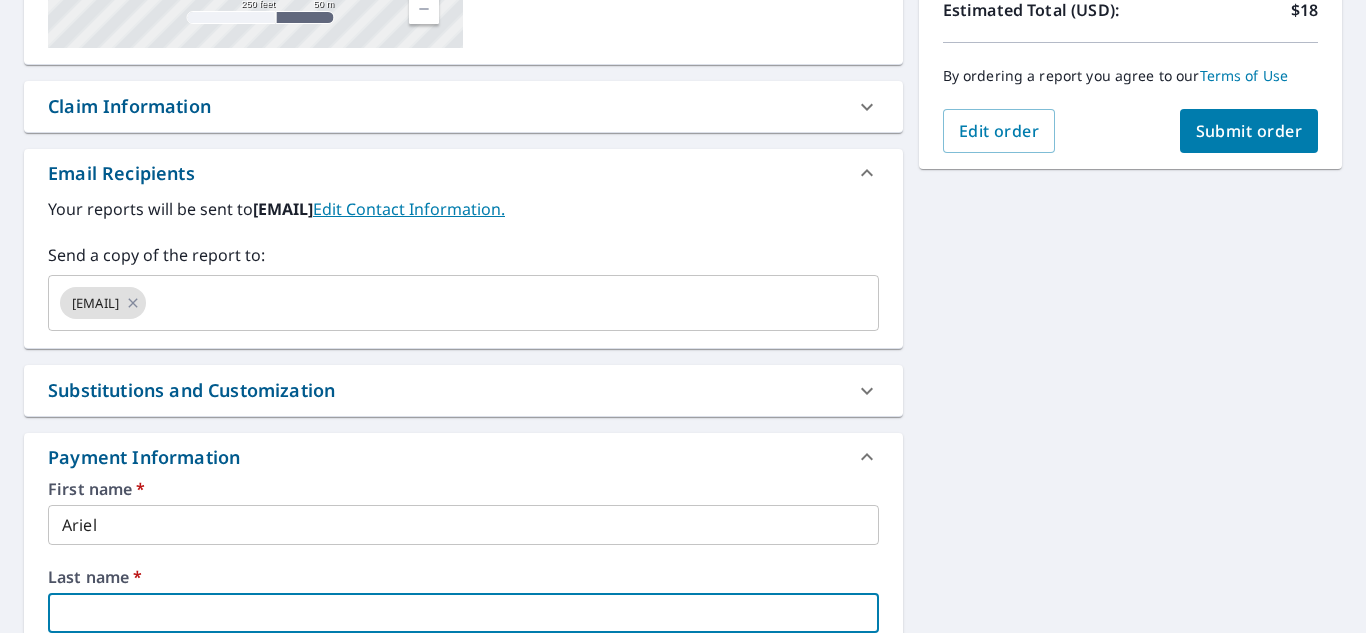 click at bounding box center (463, 613) 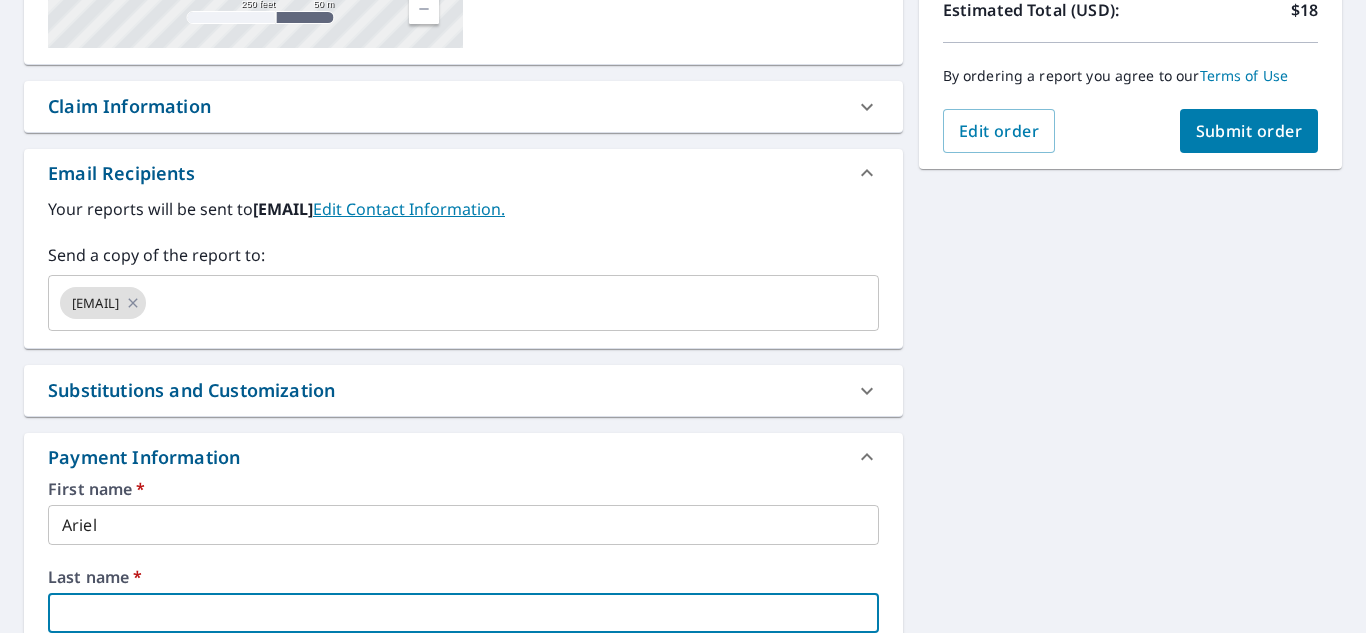 type on "[PERSON]" 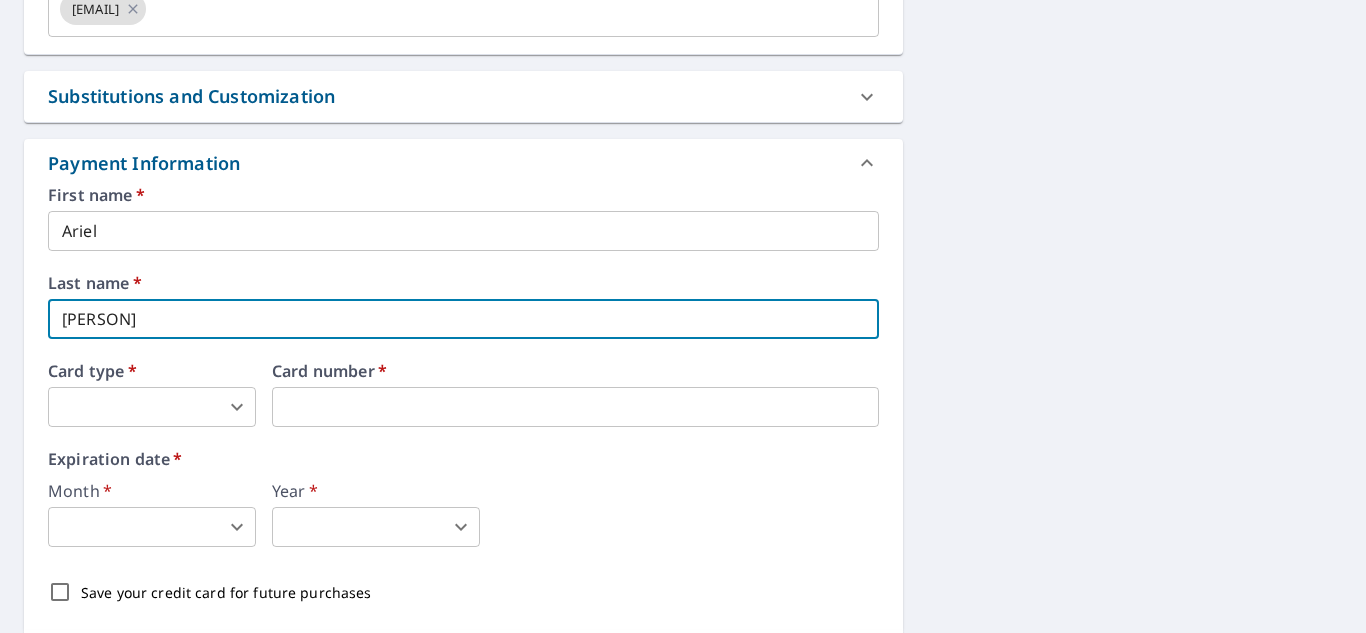 scroll, scrollTop: 811, scrollLeft: 0, axis: vertical 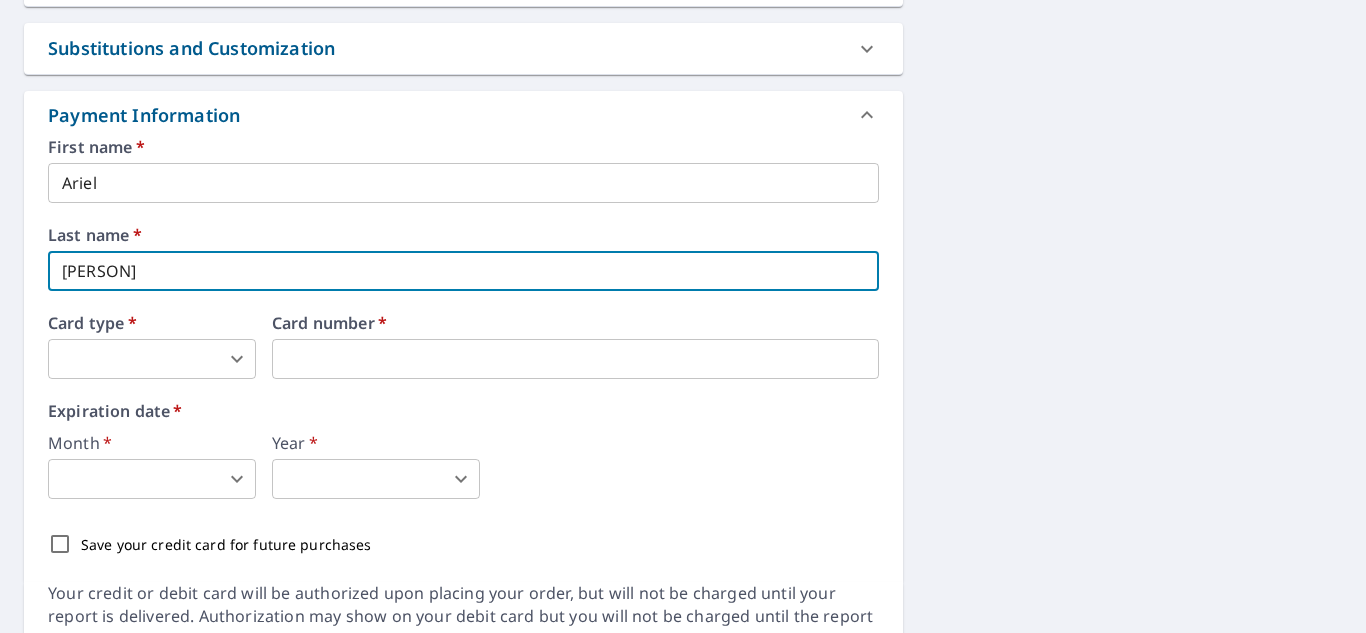 click on "Dashboard Order History Cancel Order AH Dashboard / Finalize Order Finalize Order [NUMBER] [STREET] [CITY], [STATE] [POSTAL_CODE] Aerial Road A standard road map Aerial A detailed look from above Labels Labels 250 feet 50 m © 2025 TomTom, © Vexcel Imaging, © 2025 Microsoft Corporation,  © OpenStreetMap Terms PROPERTY TYPE Residential BUILDING ID [NUMBER] [STREET], [CITY], [STATE], [POSTAL_CODE] Changes to structures in last 4 years ( renovations, additions, etc. ) Claim Information Claim number ​ Claim information ​ PO number ​ Date of loss ​ Cat ID ​ Email Recipients Your reports will be sent to  [EMAIL].  Edit Contact Information. Send a copy of the report to: [EMAIL] ​ Substitutions and Customization Roof measurement report substitutions If a Bid Perfect - Residential Report is unavailable send me a QuickSquares Report: Yes No Ask If a Residential/Multi-Family Report is unavailable send me a Commercial Report: Yes No Ask Yes No Ask Yes No Ask Additional Report Formats DXF *" at bounding box center [683, 316] 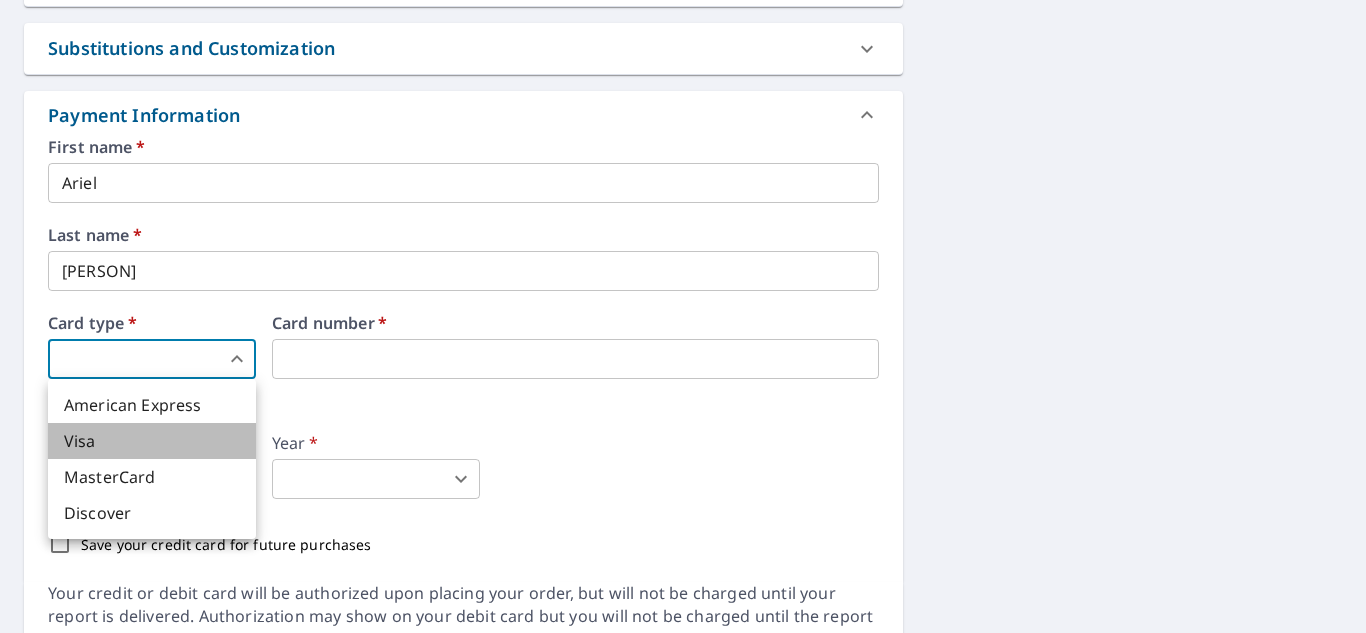 click on "Visa" at bounding box center [152, 441] 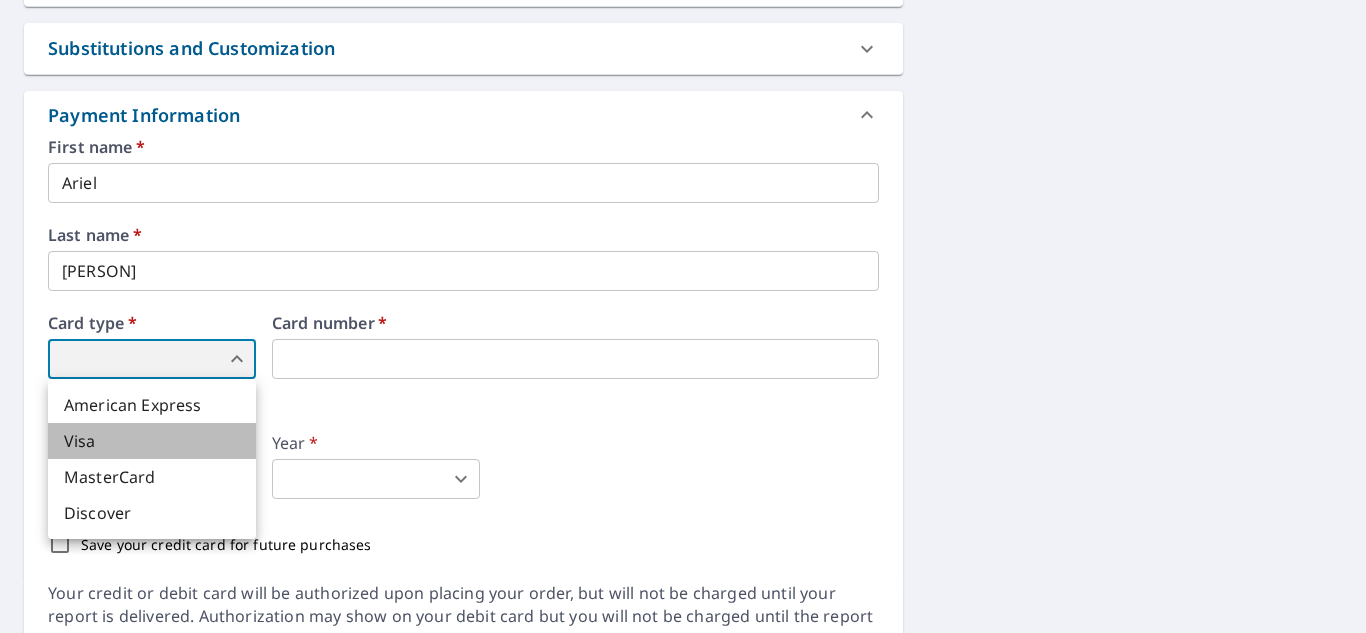 type on "2" 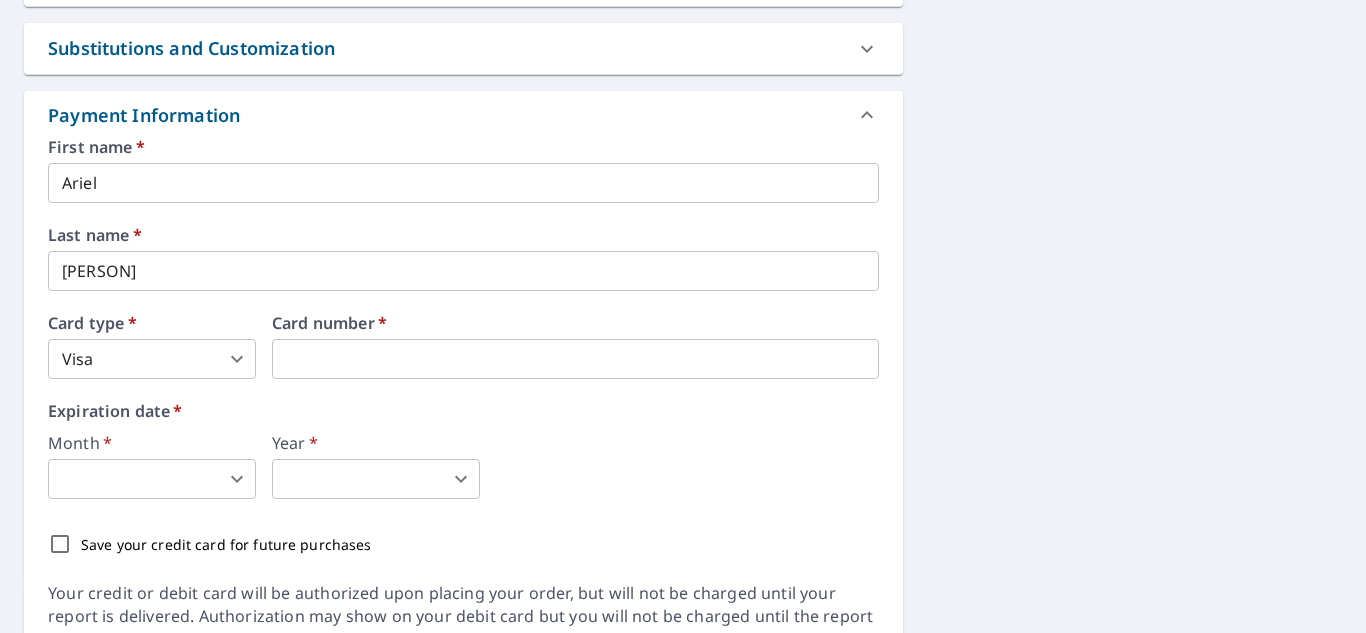 click on "Dashboard Order History Cancel Order AH Dashboard / Finalize Order Finalize Order [NUMBER] [STREET] [CITY], [STATE] [POSTAL_CODE] Aerial Road A standard road map Aerial A detailed look from above Labels Labels 250 feet 50 m © 2025 TomTom, © Vexcel Imaging, © 2025 Microsoft Corporation,  © OpenStreetMap Terms PROPERTY TYPE Residential BUILDING ID [NUMBER] [STREET], [CITY], [STATE], [POSTAL_CODE] Changes to structures in last 4 years ( renovations, additions, etc. ) Claim Information Claim number ​ Claim information ​ PO number ​ Date of loss ​ Cat ID ​ Email Recipients Your reports will be sent to  [EMAIL].  Edit Contact Information. Send a copy of the report to: [EMAIL] ​ Substitutions and Customization Roof measurement report substitutions If a Bid Perfect - Residential Report is unavailable send me a QuickSquares Report: Yes No Ask If a Residential/Multi-Family Report is unavailable send me a Commercial Report: Yes No Ask Yes No Ask Yes No Ask Additional Report Formats DXF *" at bounding box center [683, 316] 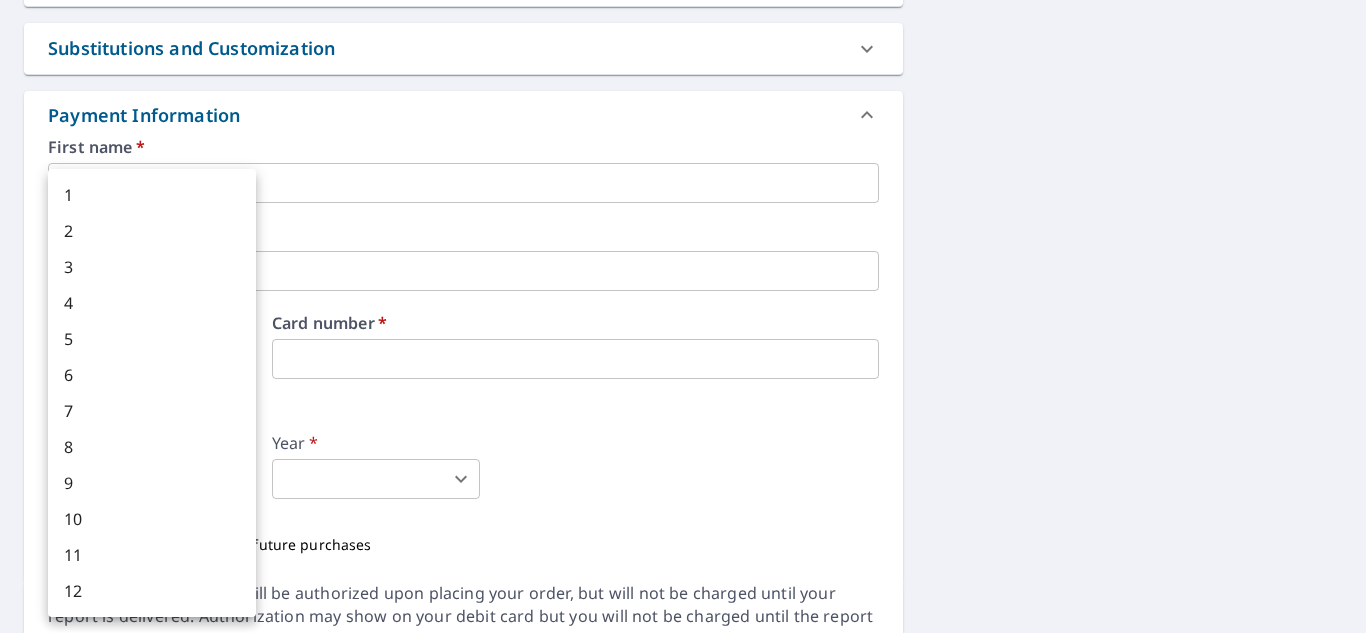 click on "5" at bounding box center [152, 339] 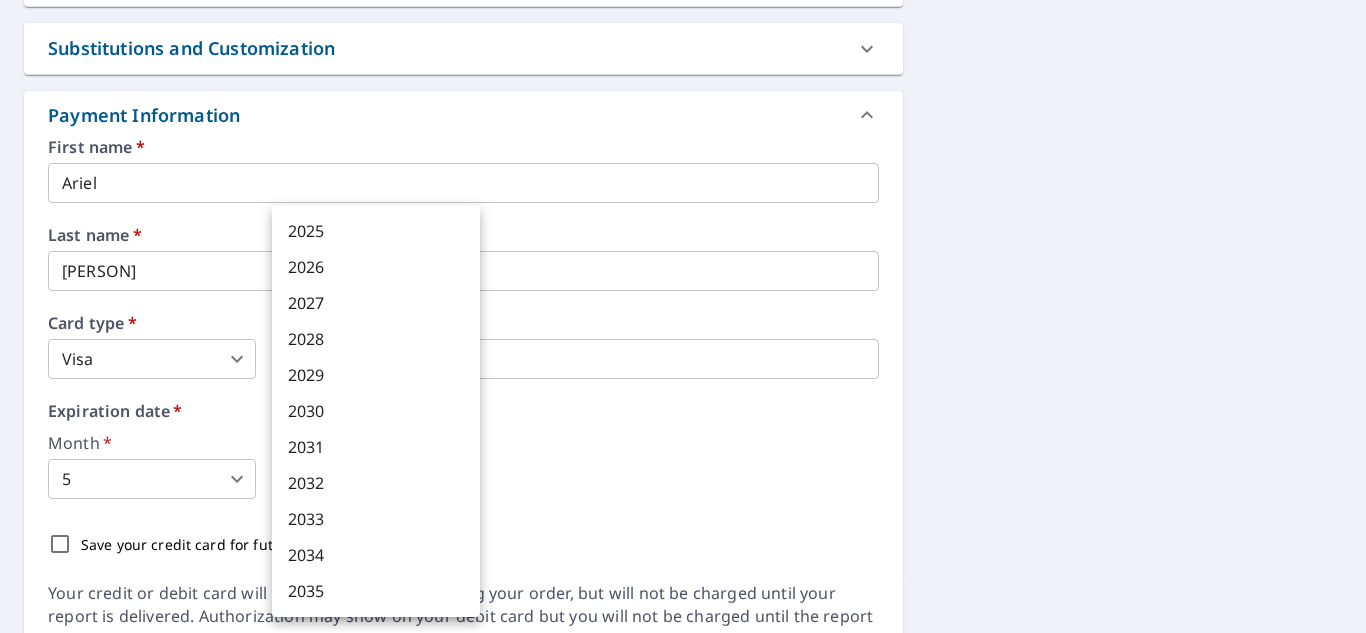 click on "Dashboard Order History Cancel Order AH Dashboard / Finalize Order Finalize Order [NUMBER] [STREET] [CITY], [STATE] [POSTAL_CODE] Aerial Road A standard road map Aerial A detailed look from above Labels Labels 250 feet 50 m © 2025 TomTom, © Vexcel Imaging, © 2025 Microsoft Corporation,  © OpenStreetMap Terms PROPERTY TYPE Residential BUILDING ID [NUMBER] [STREET], [CITY], [STATE], [POSTAL_CODE] Changes to structures in last 4 years ( renovations, additions, etc. ) Claim Information Claim number ​ Claim information ​ PO number ​ Date of loss ​ Cat ID ​ Email Recipients Your reports will be sent to  [EMAIL].  Edit Contact Information. Send a copy of the report to: [EMAIL] ​ Substitutions and Customization Roof measurement report substitutions If a Bid Perfect - Residential Report is unavailable send me a QuickSquares Report: Yes No Ask If a Residential/Multi-Family Report is unavailable send me a Commercial Report: Yes No Ask Yes No Ask Yes No Ask Additional Report Formats DXF *" at bounding box center (683, 316) 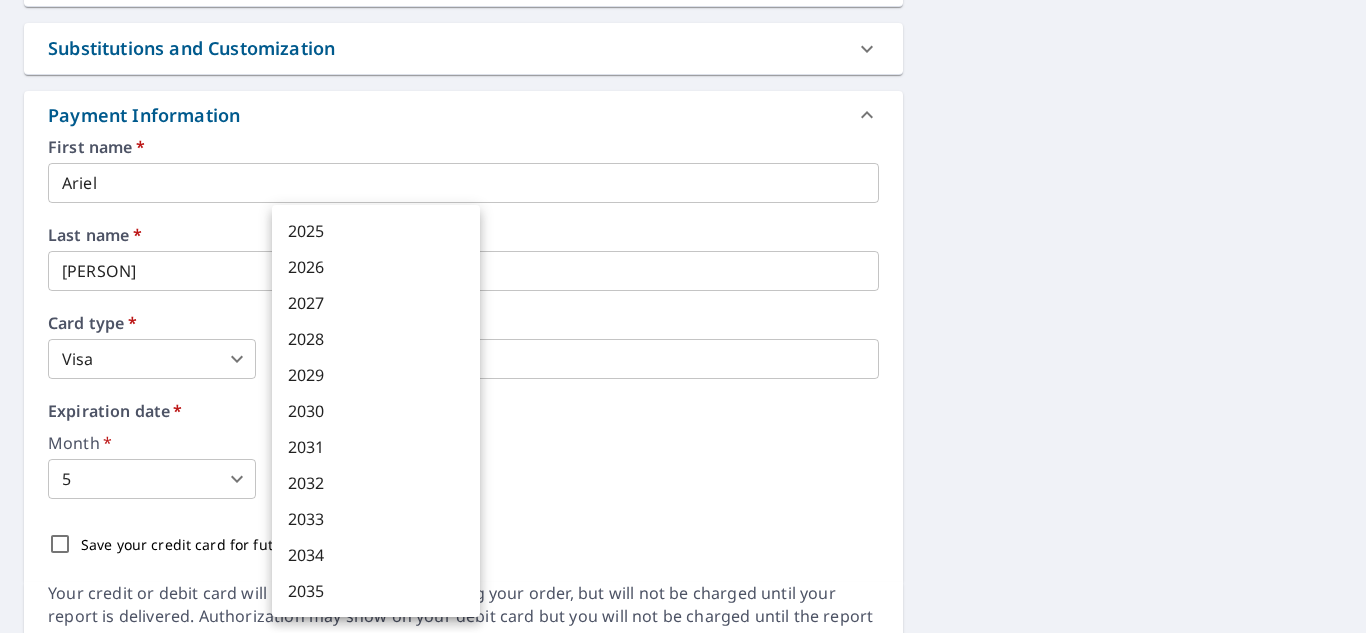 click on "2029" at bounding box center [376, 375] 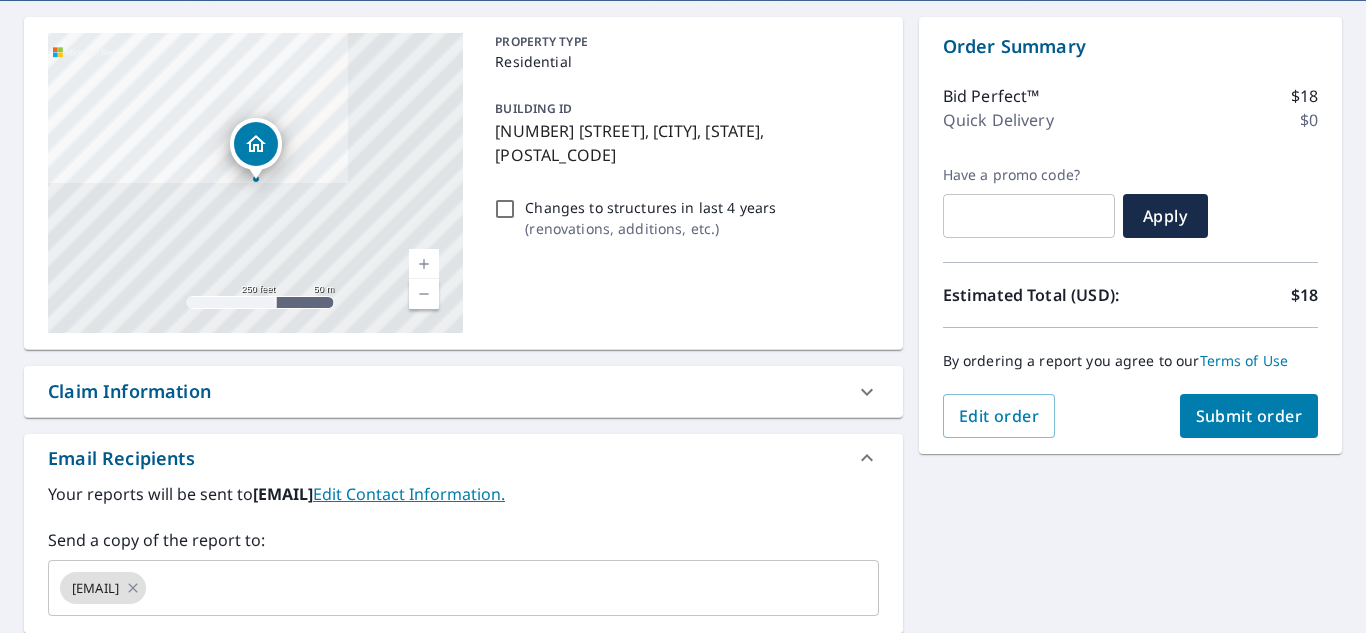 scroll, scrollTop: 180, scrollLeft: 0, axis: vertical 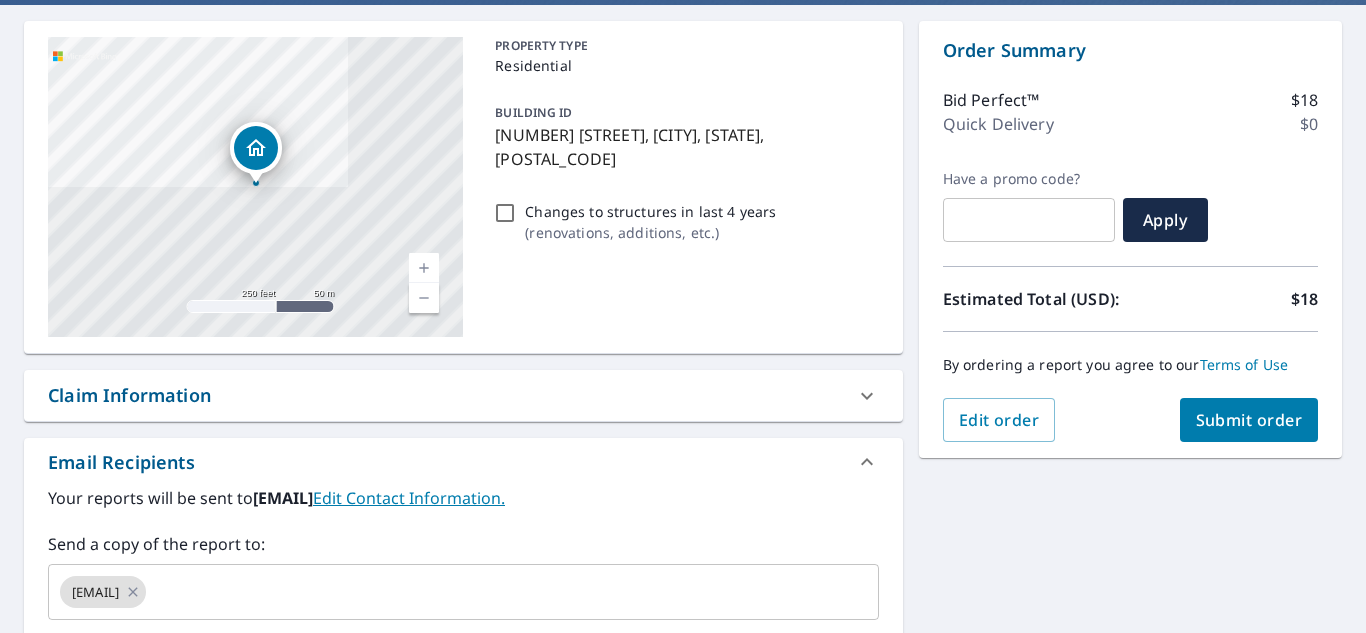 click on "Submit order" at bounding box center (1249, 420) 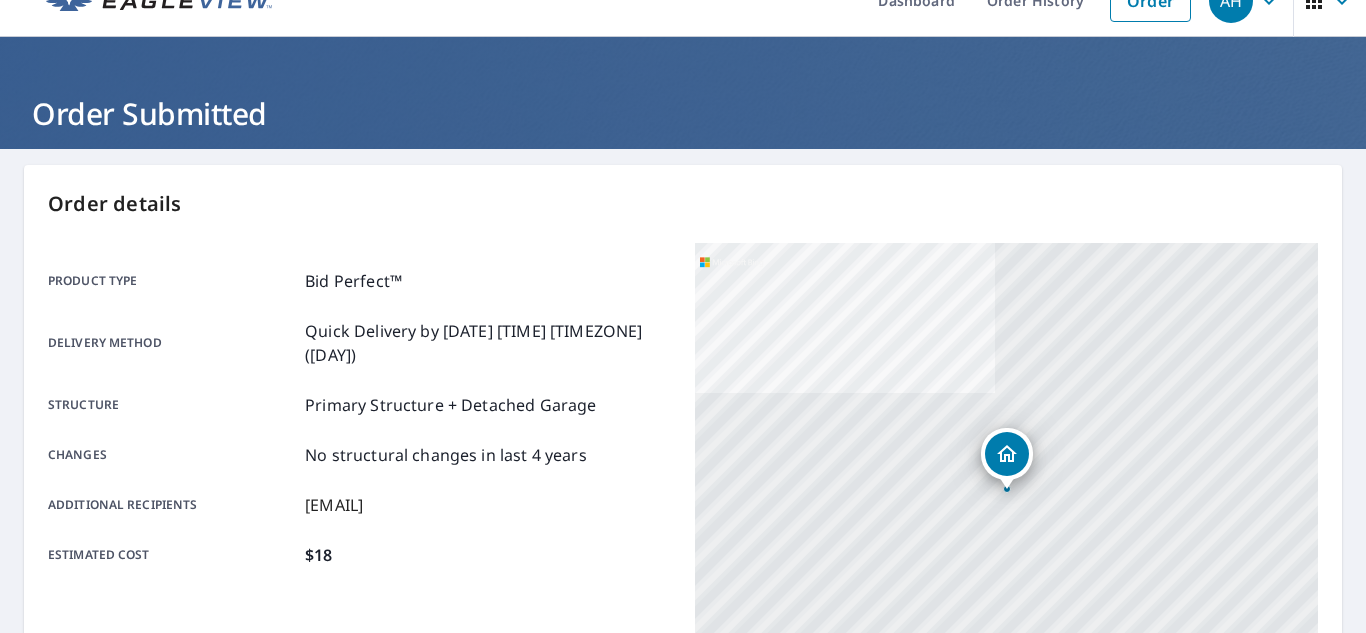 scroll, scrollTop: 0, scrollLeft: 0, axis: both 